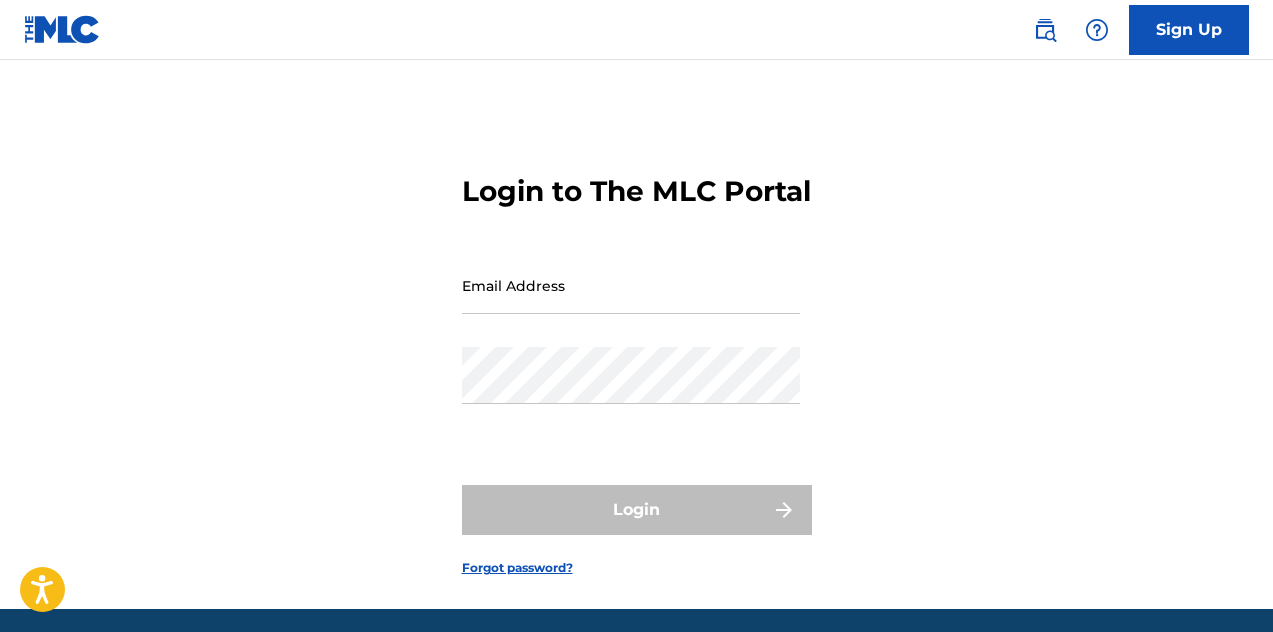 scroll, scrollTop: 0, scrollLeft: 0, axis: both 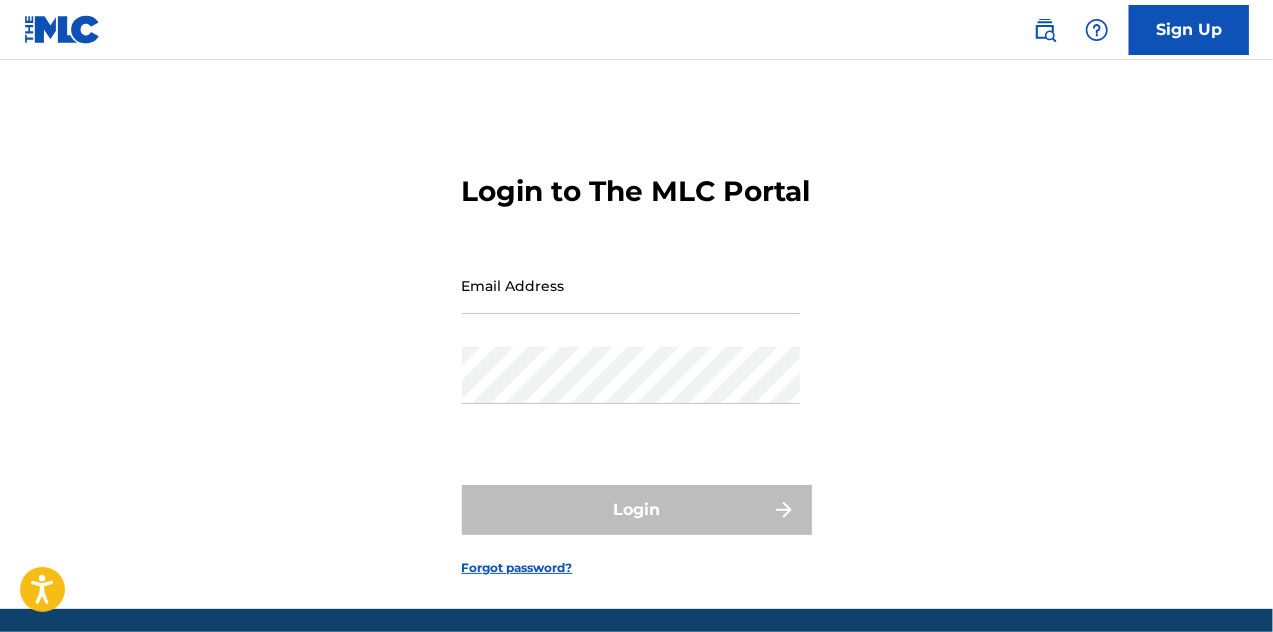 click on "Sign Up" at bounding box center (1189, 30) 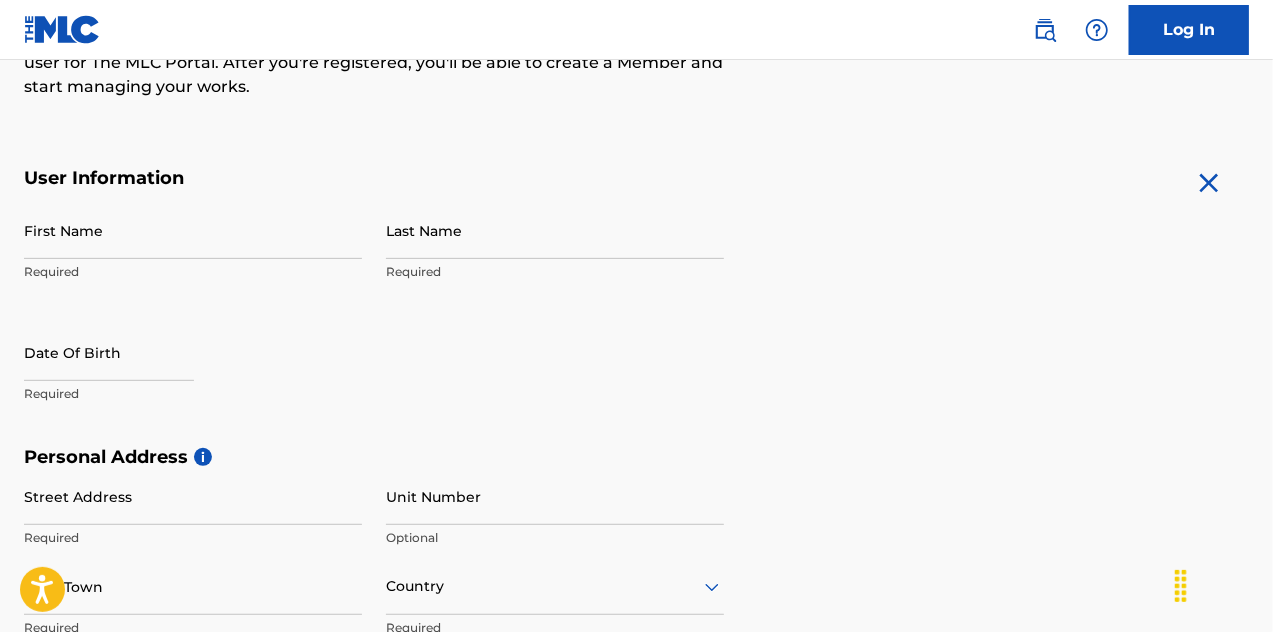 scroll, scrollTop: 306, scrollLeft: 0, axis: vertical 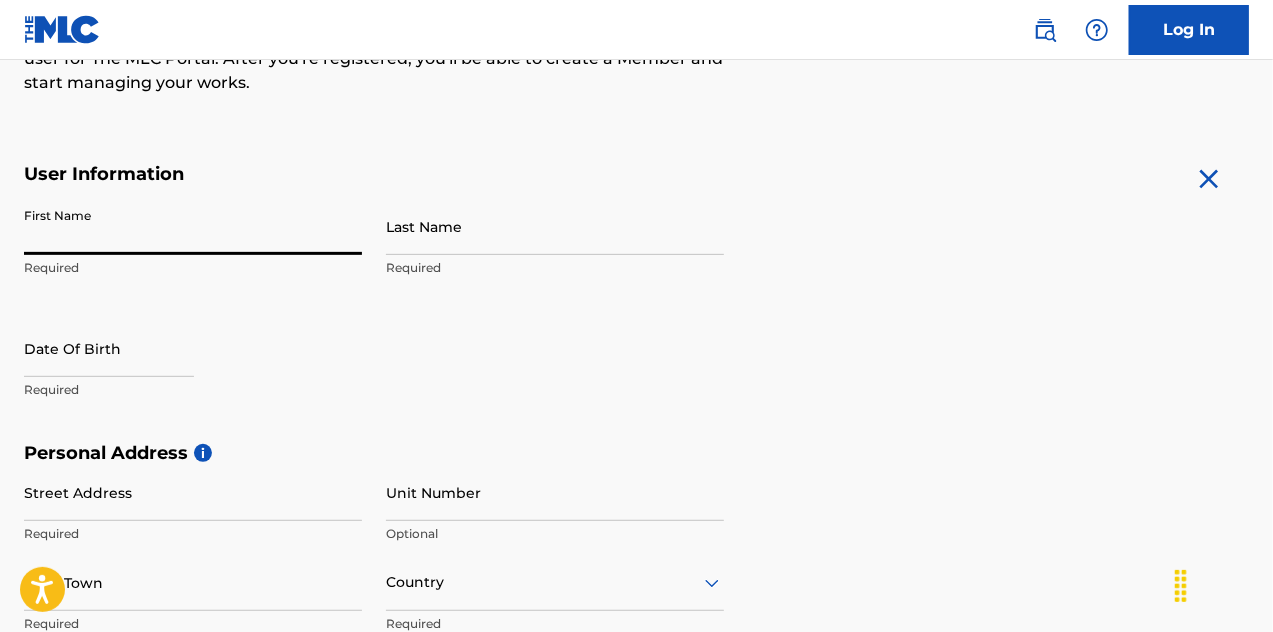 click on "First Name" at bounding box center (193, 226) 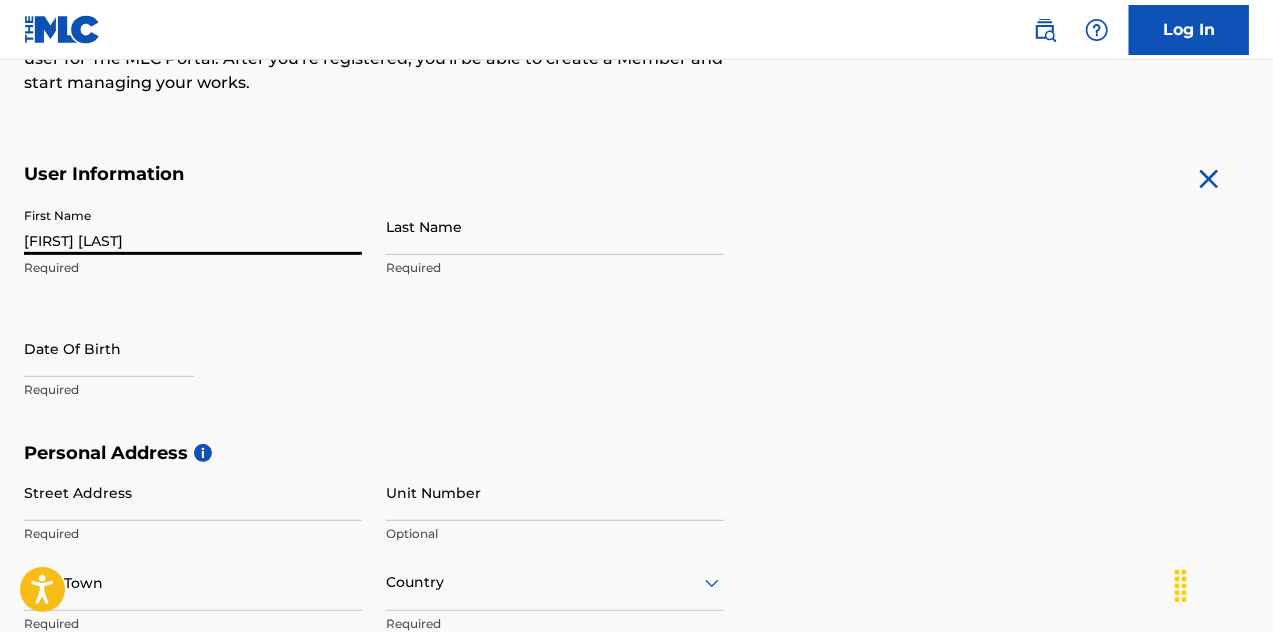 type on "[FIRST] [LAST]" 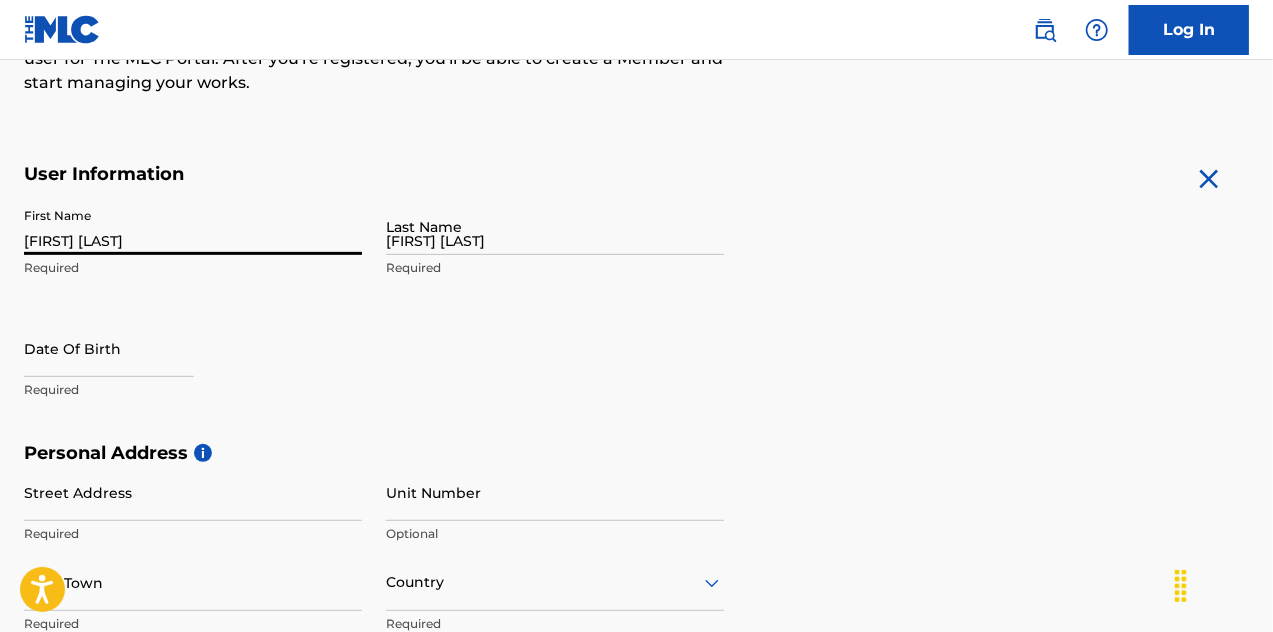 type on "[NUMBER] [STREET] [CITY], [STATE], [COUNTRY]" 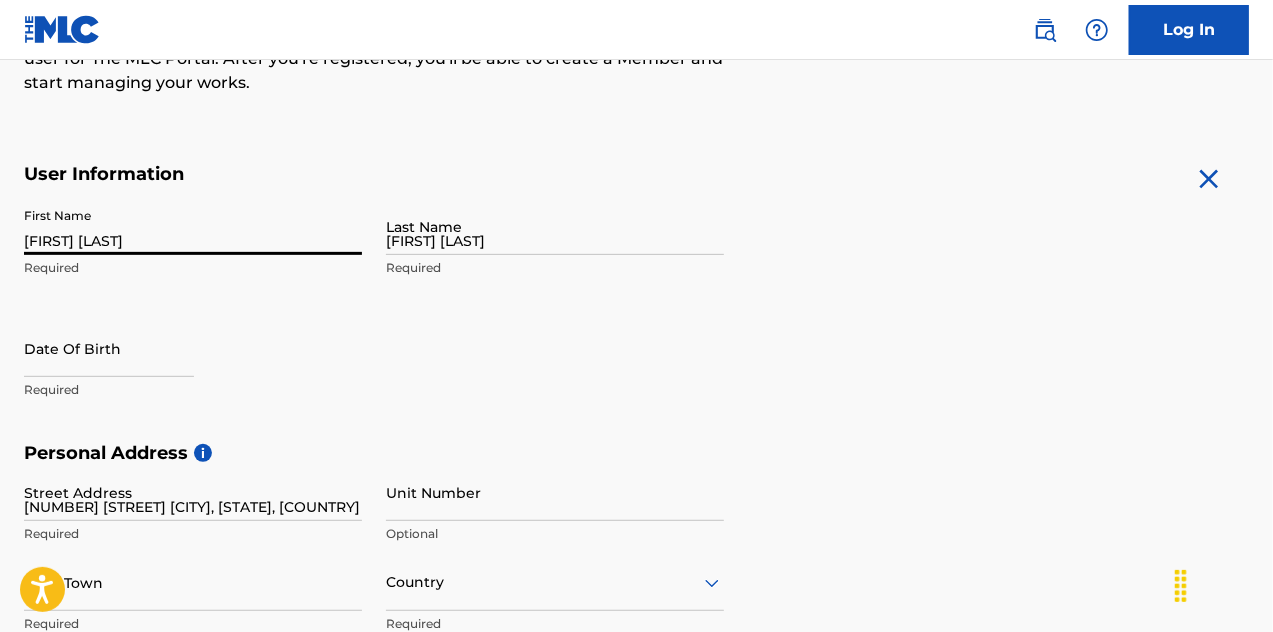 type on "[CITY]" 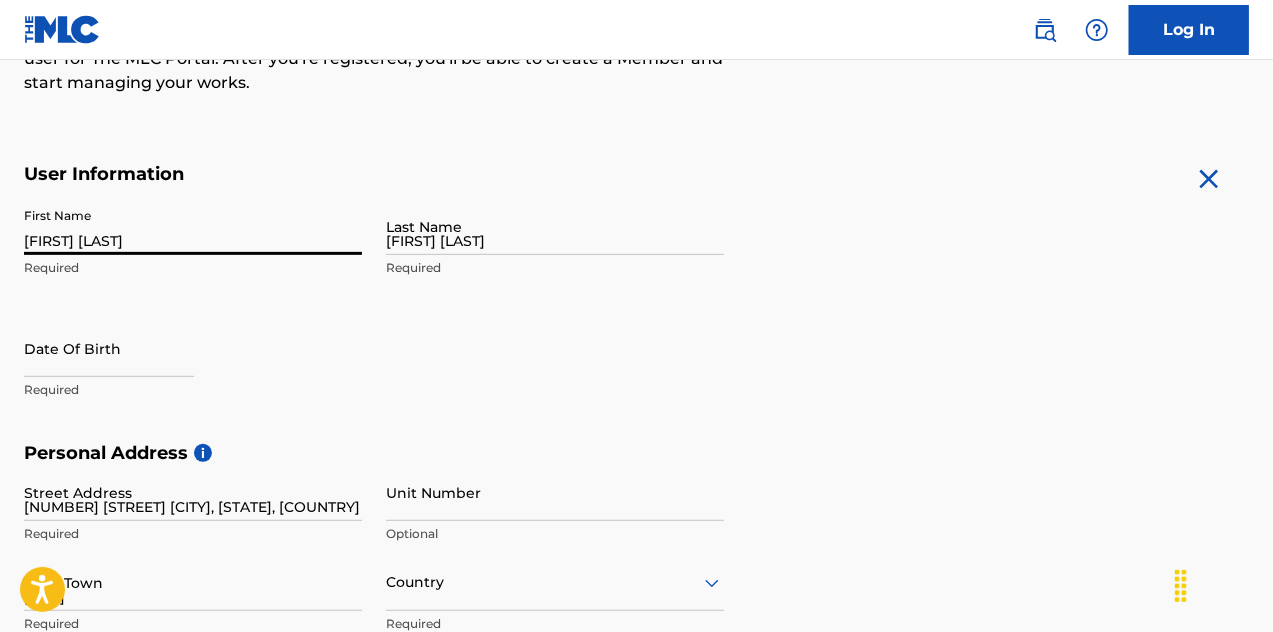 type on "Nigeria" 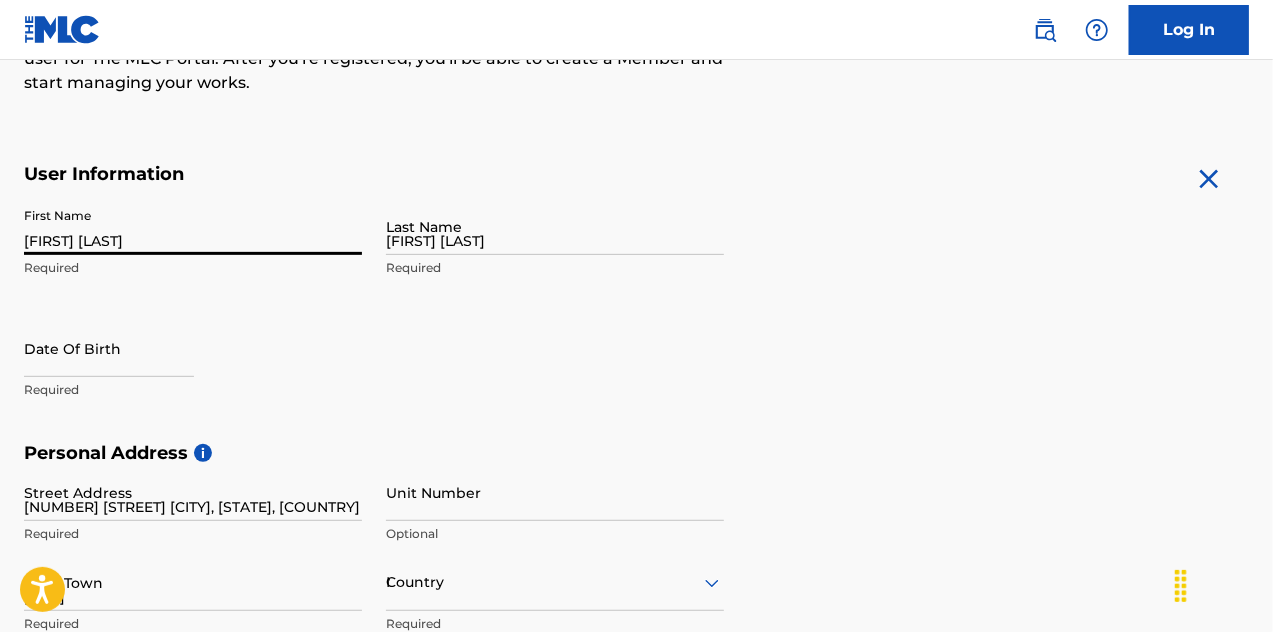type on "[CITY]" 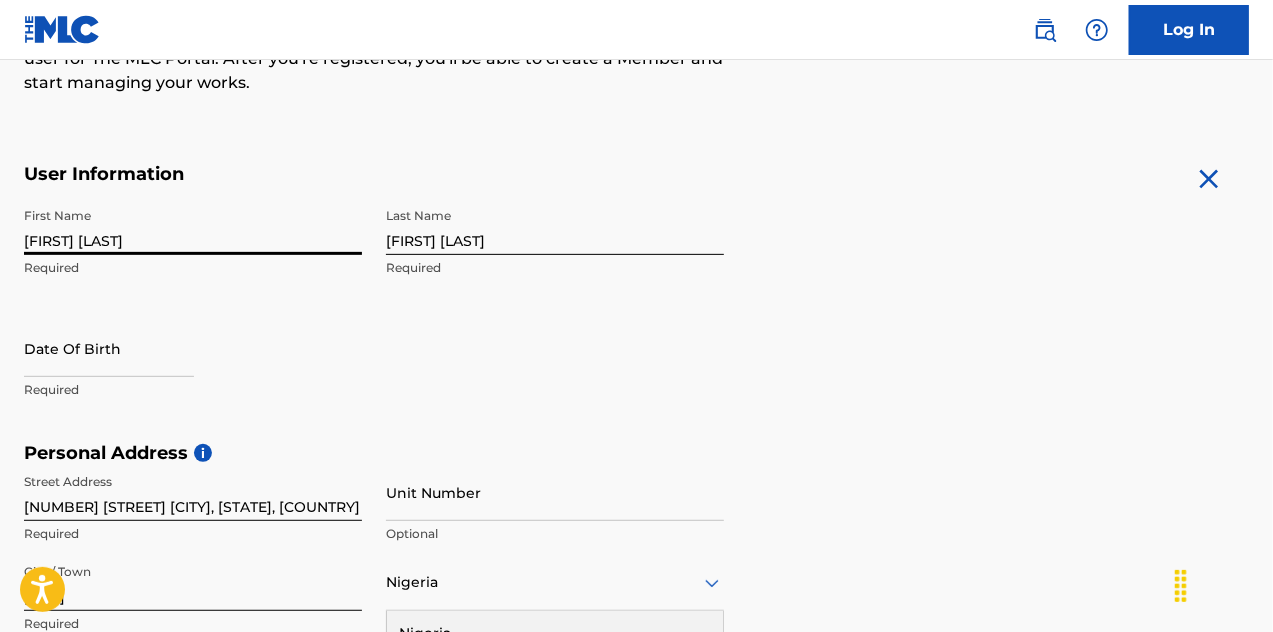 scroll, scrollTop: 545, scrollLeft: 0, axis: vertical 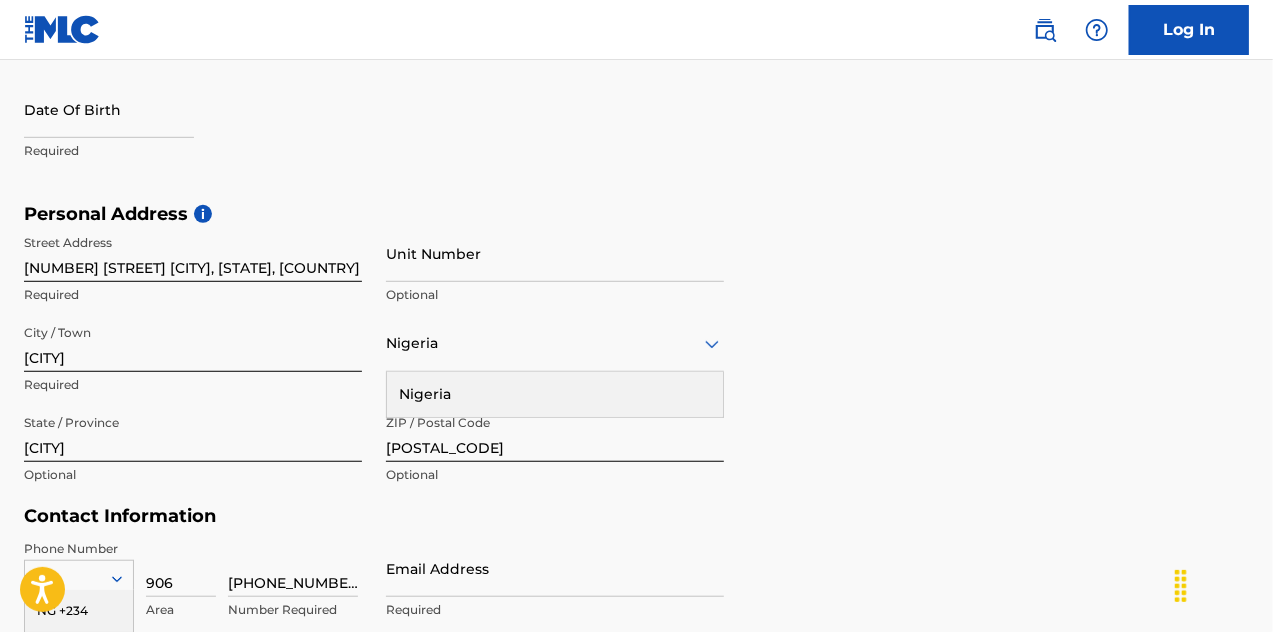 click on "Nigeria" at bounding box center (555, 394) 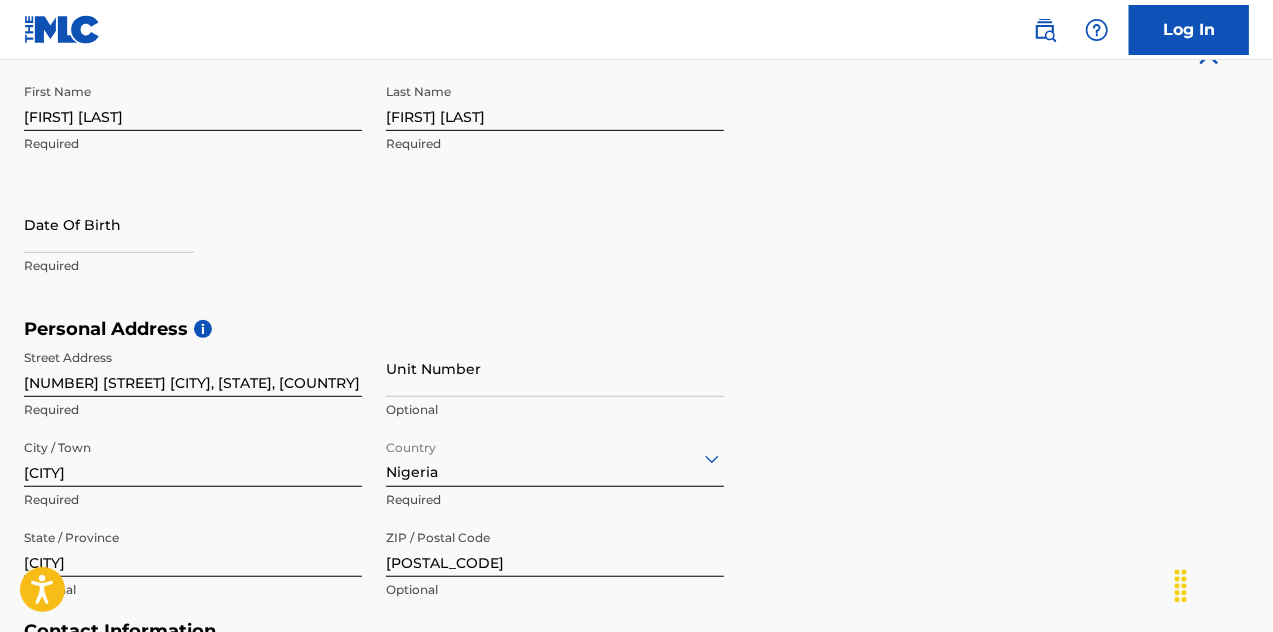 scroll, scrollTop: 424, scrollLeft: 0, axis: vertical 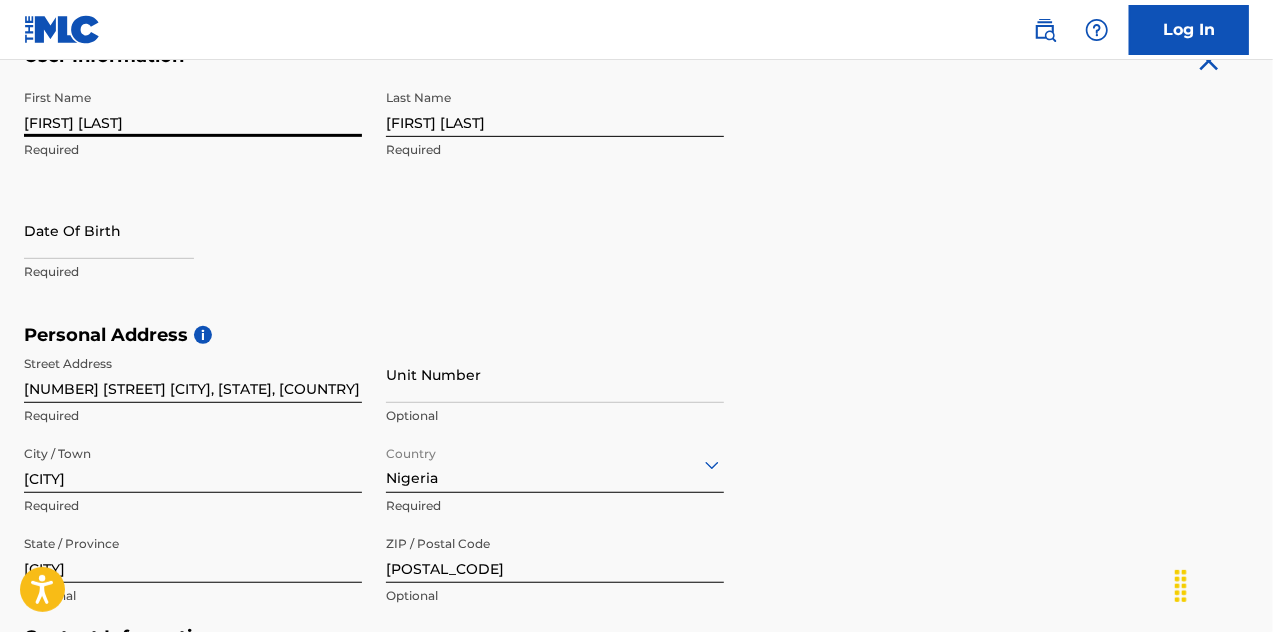 click on "[FIRST] [LAST]" at bounding box center [193, 108] 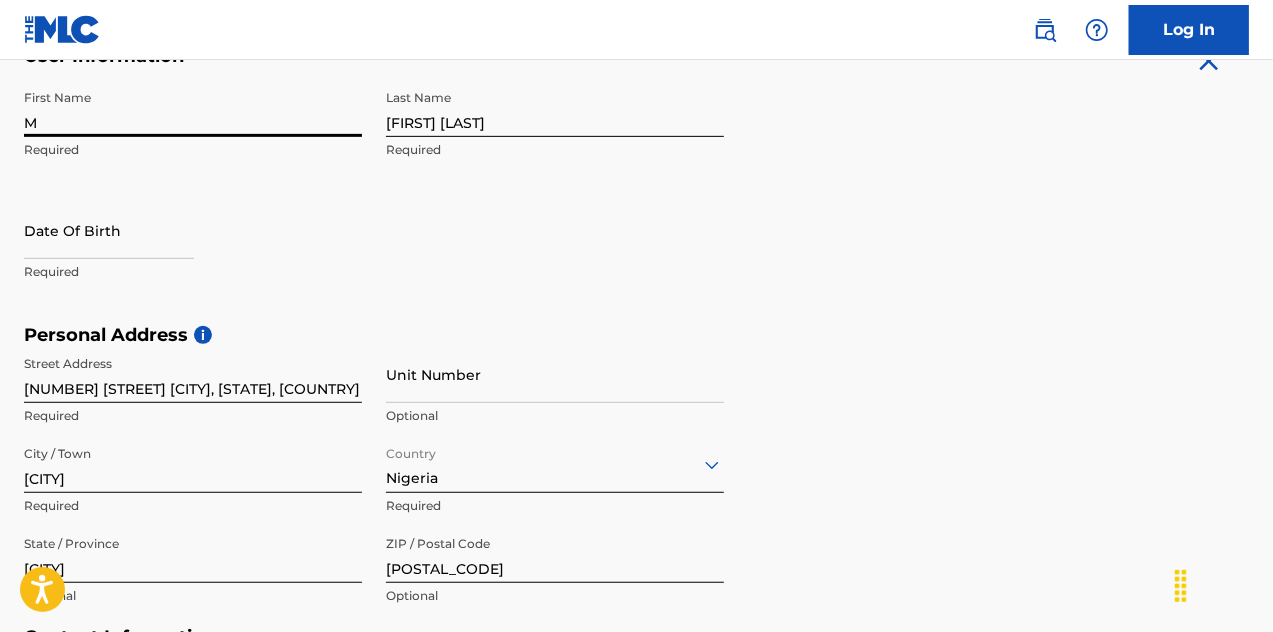 click on "M" at bounding box center (193, 108) 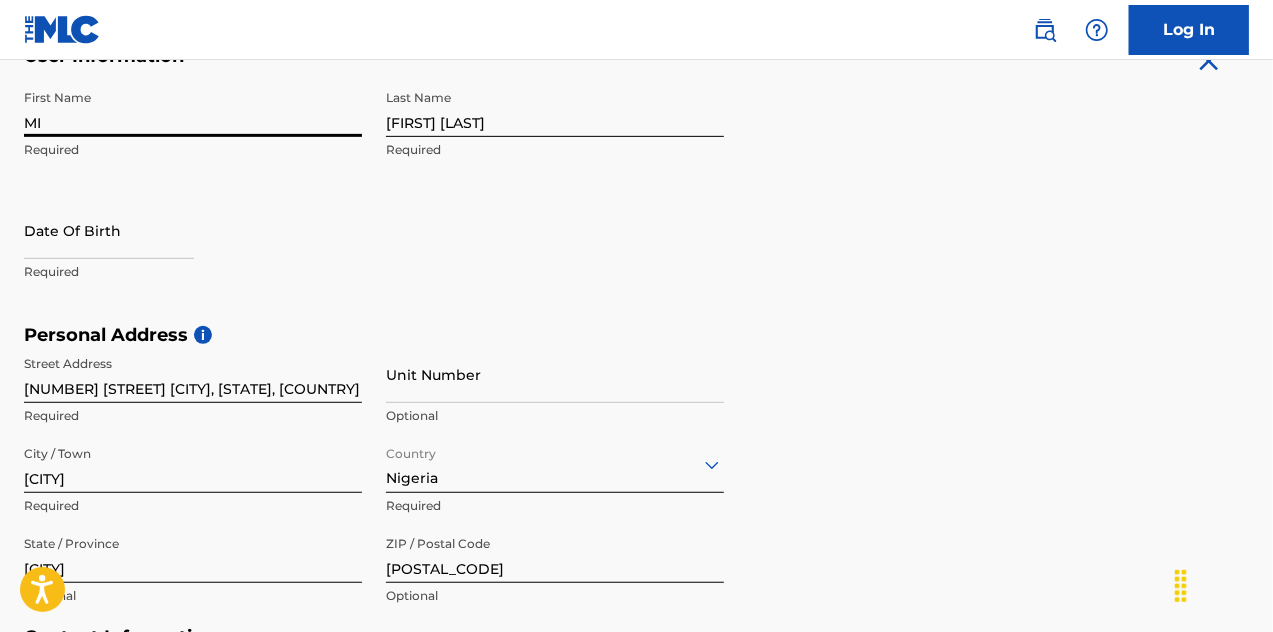 type on "M" 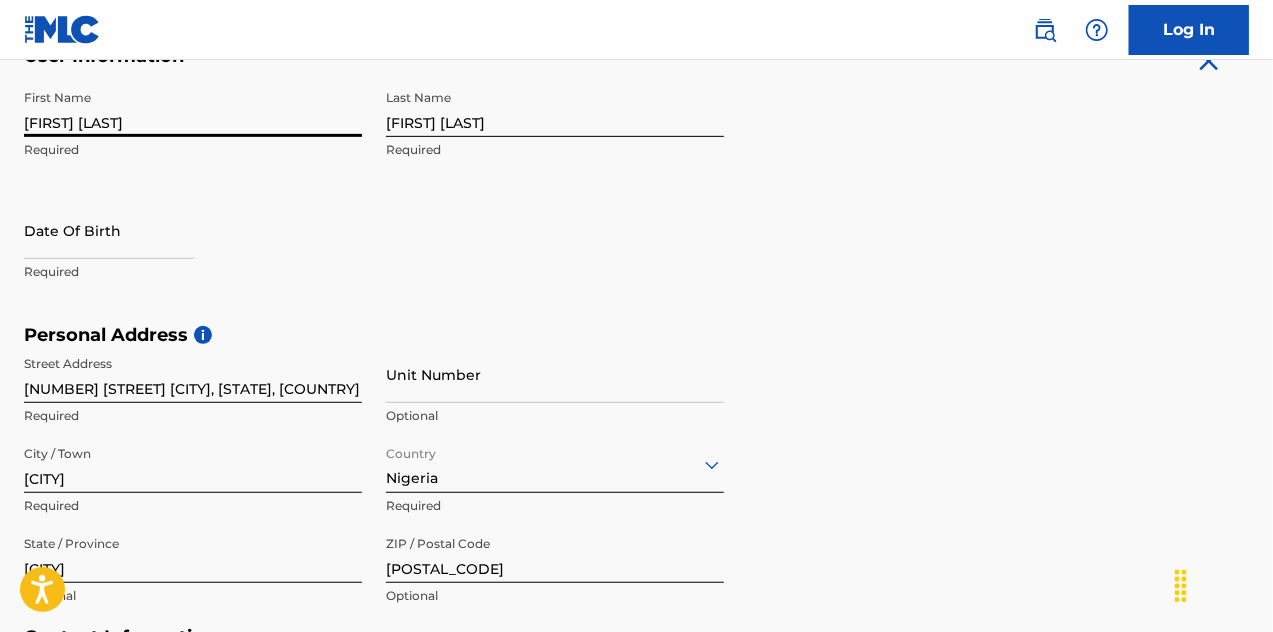 type on "[FIRST] [LAST]" 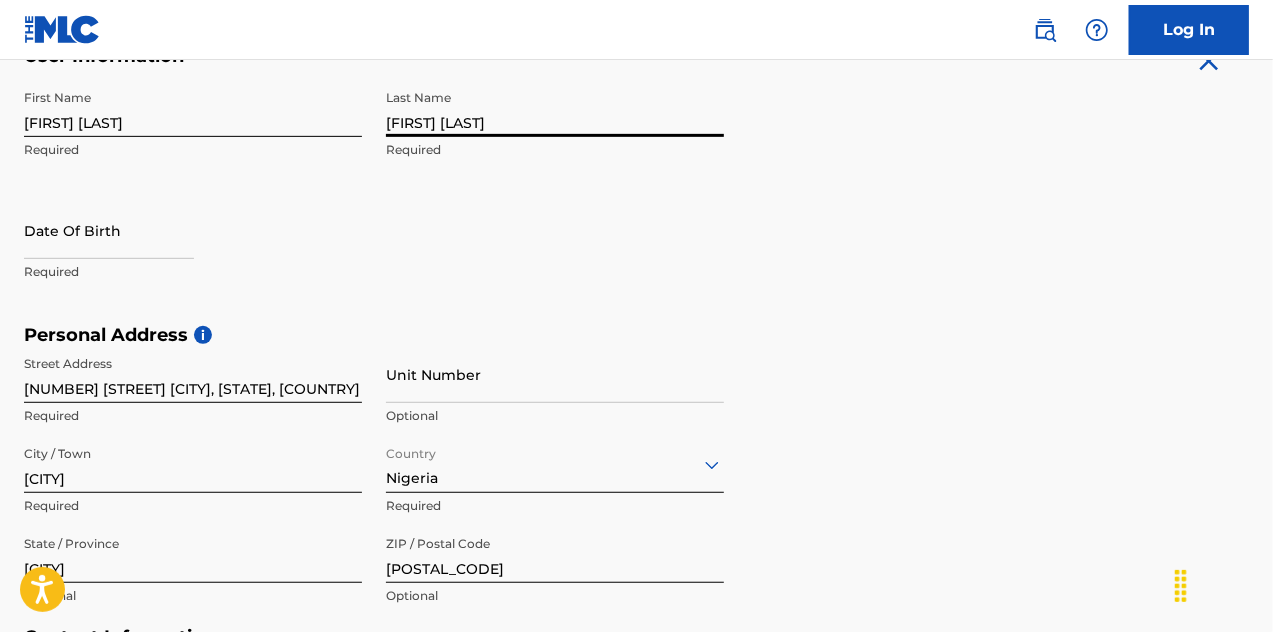 click on "[FIRST] [LAST]" at bounding box center (555, 108) 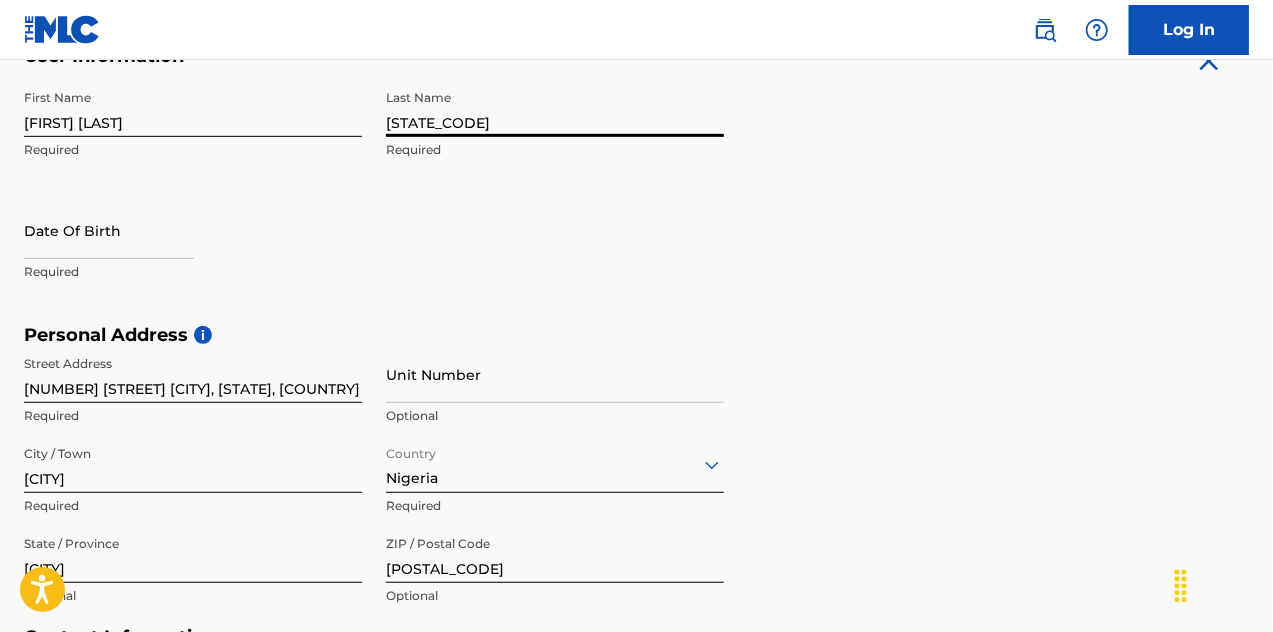 type on "N" 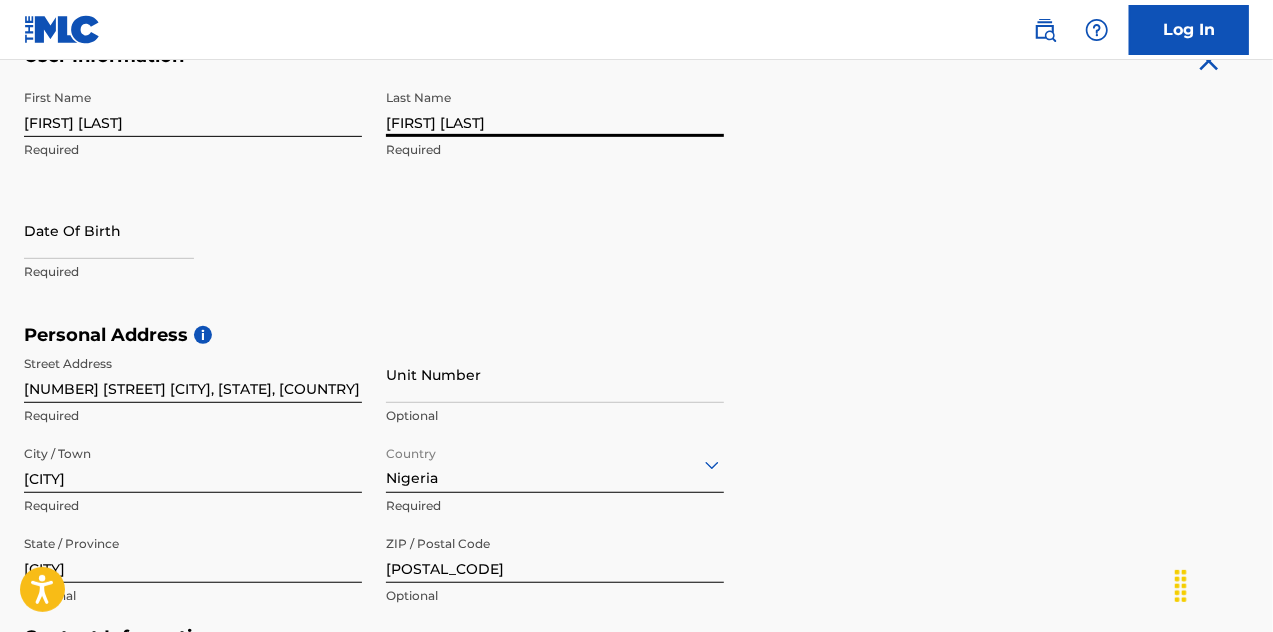 type on "[FIRST] [LAST]" 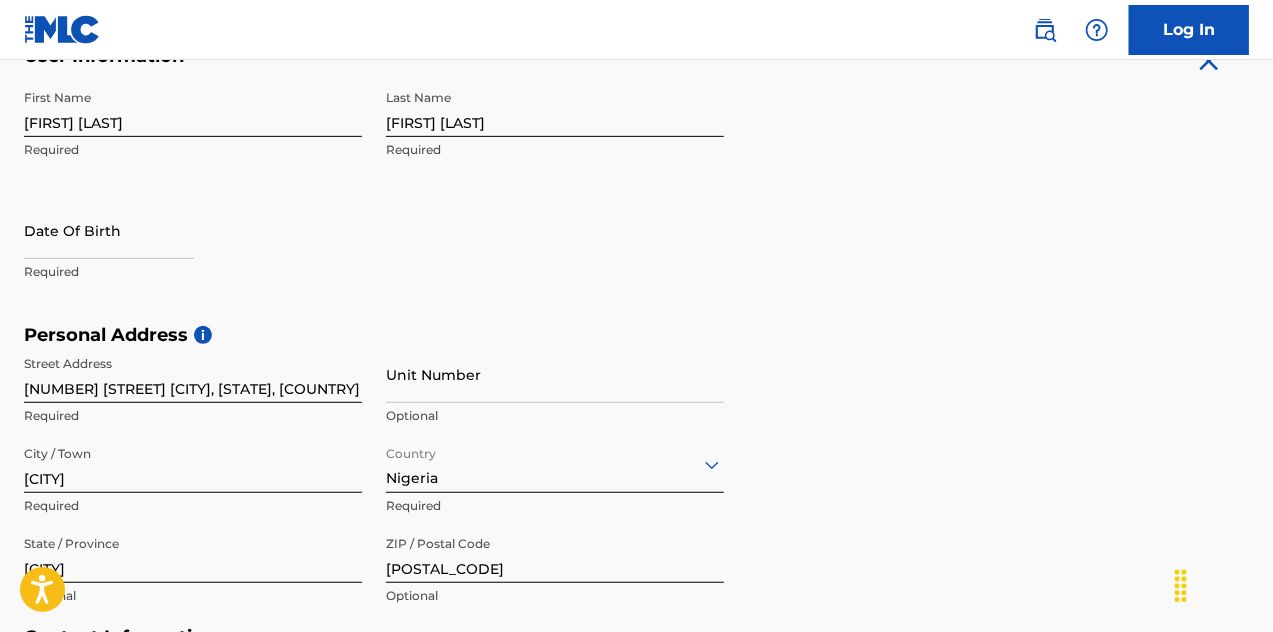 click on "User Information First Name [FIRST_NAME] [LAST_NAME] Required Last Name [LAST_NAME] Required Date Of Birth Required Personal Address i Street Address [NUMBER] [STREET] [CITY], [STATE] Required Unit Number Optional City / Town [CITY] Required Country [COUNTRY] Required State / Province [STATE] Optional ZIP / Postal Code [POSTAL_CODE] Optional Contact Information Phone Number [COUNTRY_CODE] [AREA_CODE] [NUMBER] Required Email Address Required Accept Terms of Use Accept Privacy Policy Enroll in marketing communications Sign up" at bounding box center [636, 488] 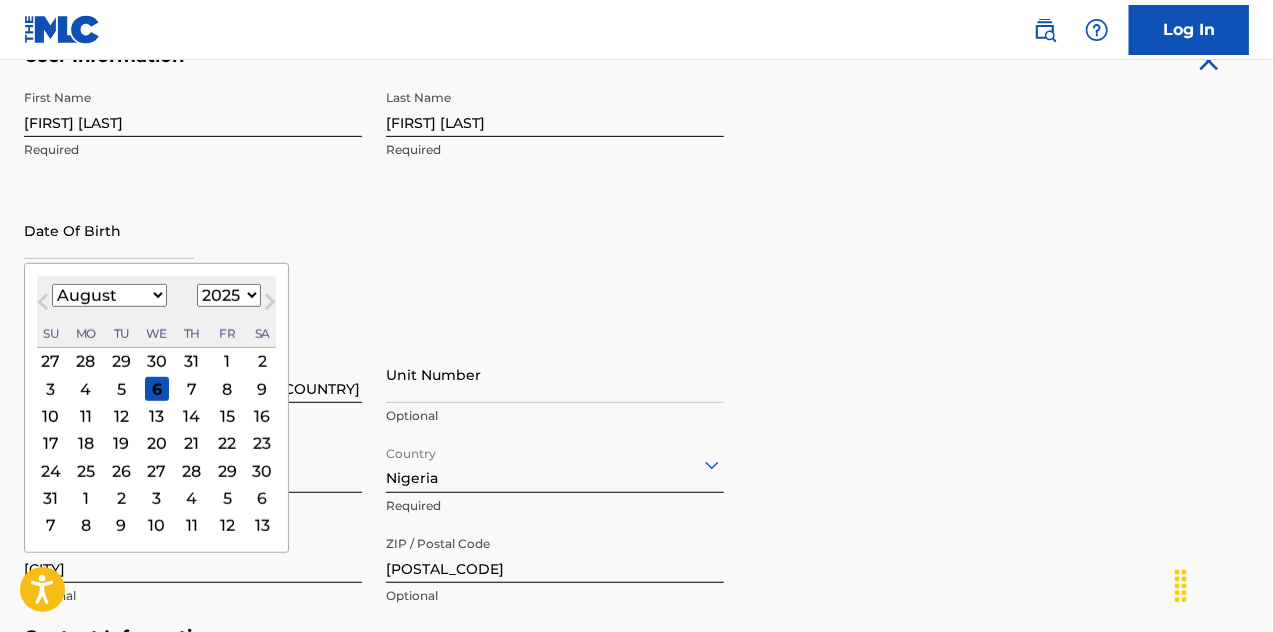 click at bounding box center [109, 230] 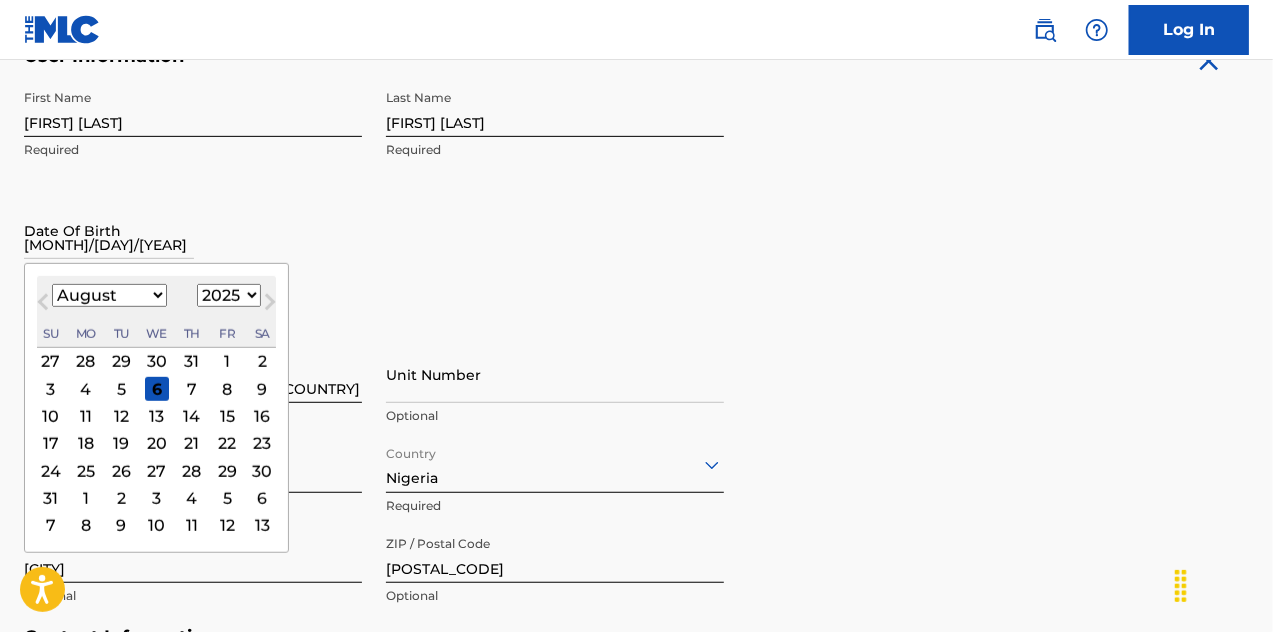 drag, startPoint x: 155, startPoint y: 290, endPoint x: 132, endPoint y: 293, distance: 23.194826 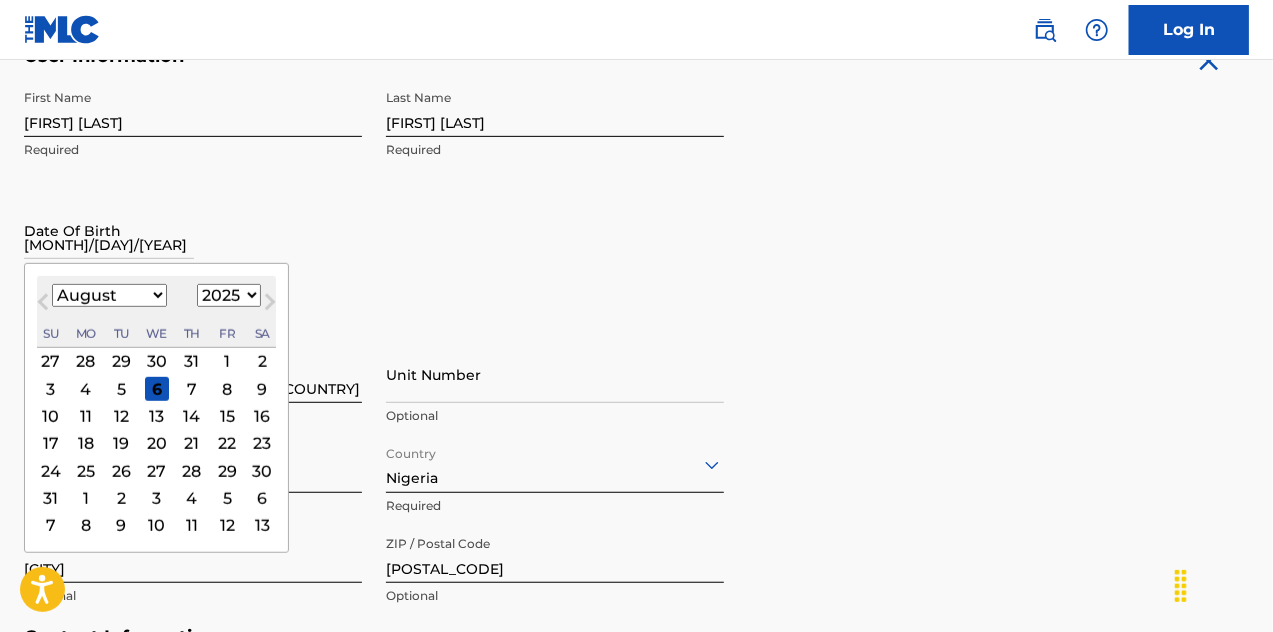 select on "4" 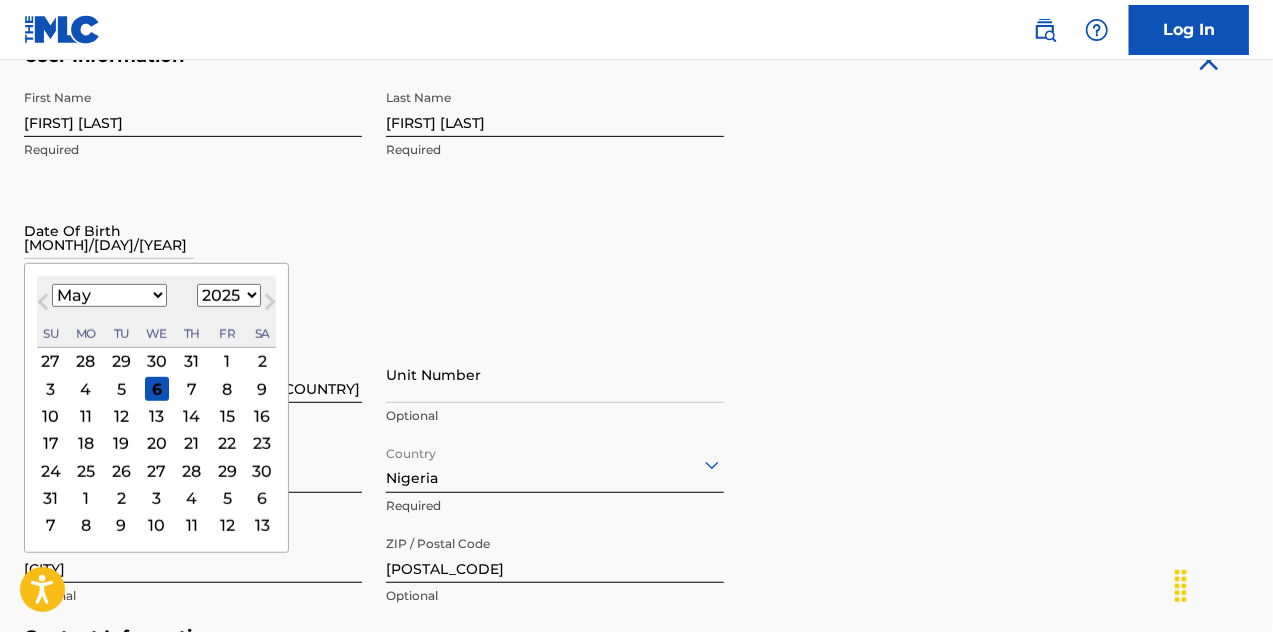 click on "January February March April May June July August September October November December" at bounding box center [109, 295] 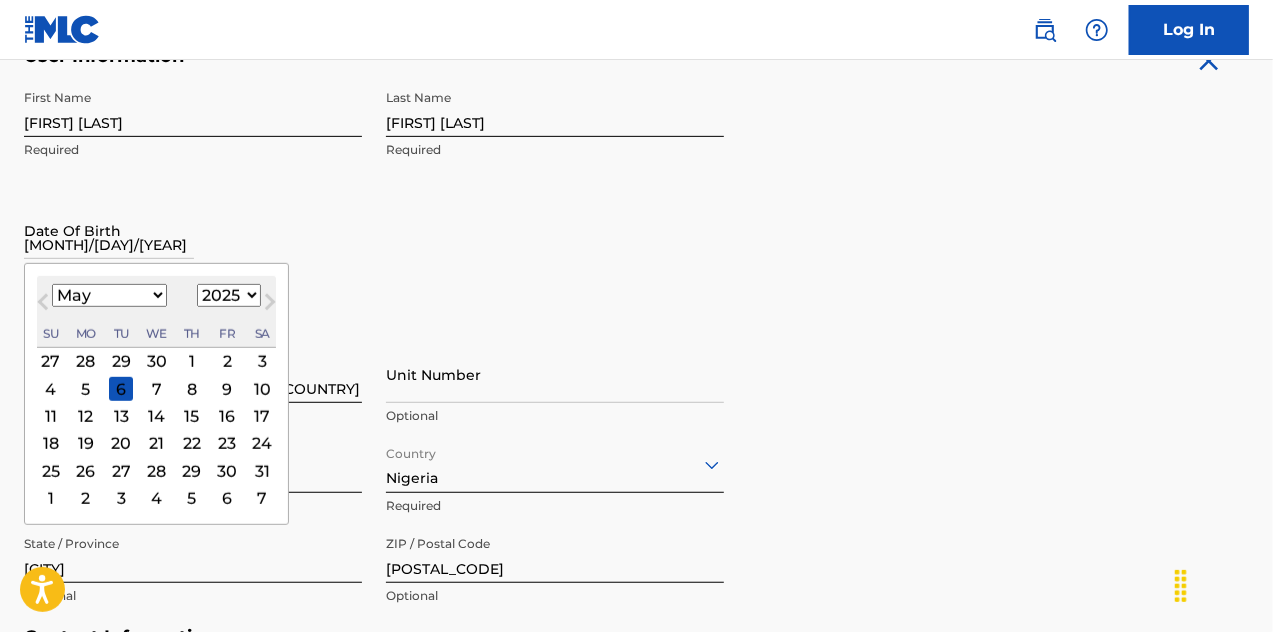 click on "27" at bounding box center (121, 471) 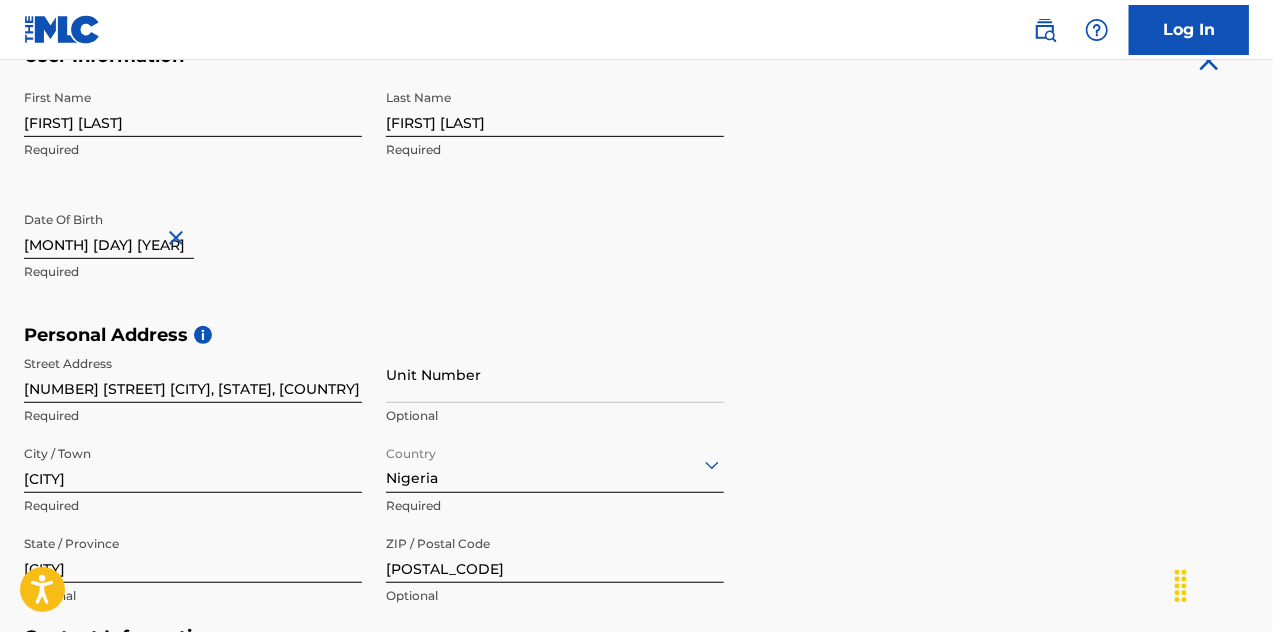 type on "[MONTH] [DAY] [YEAR]" 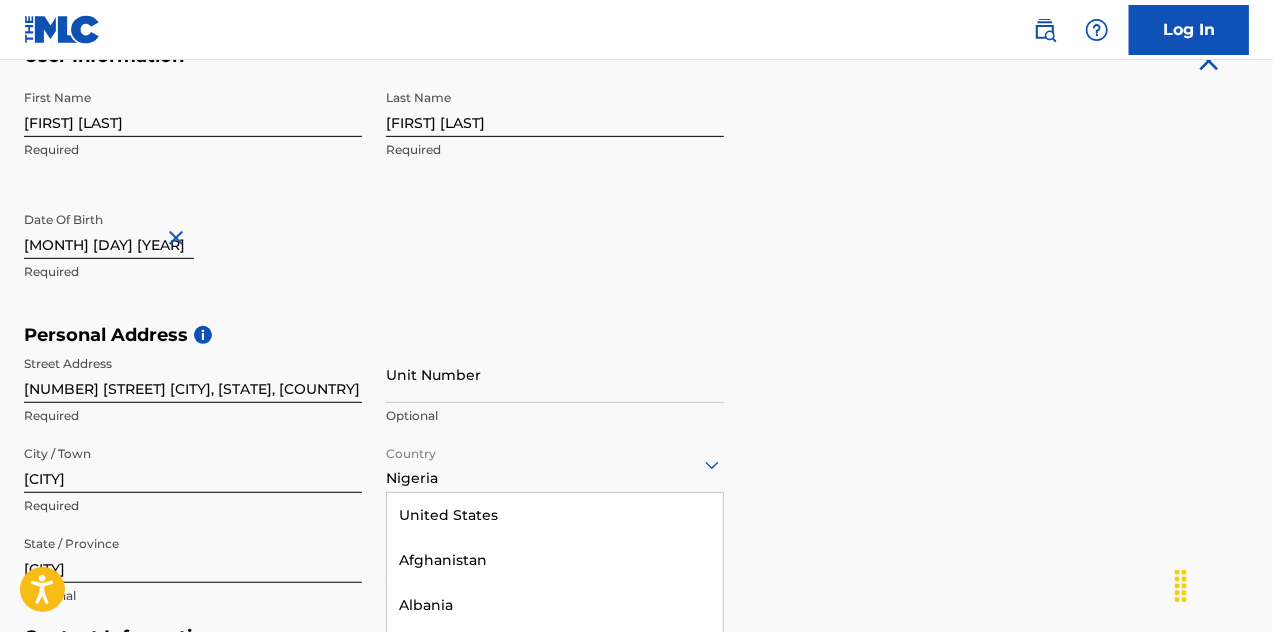 scroll, scrollTop: 586, scrollLeft: 0, axis: vertical 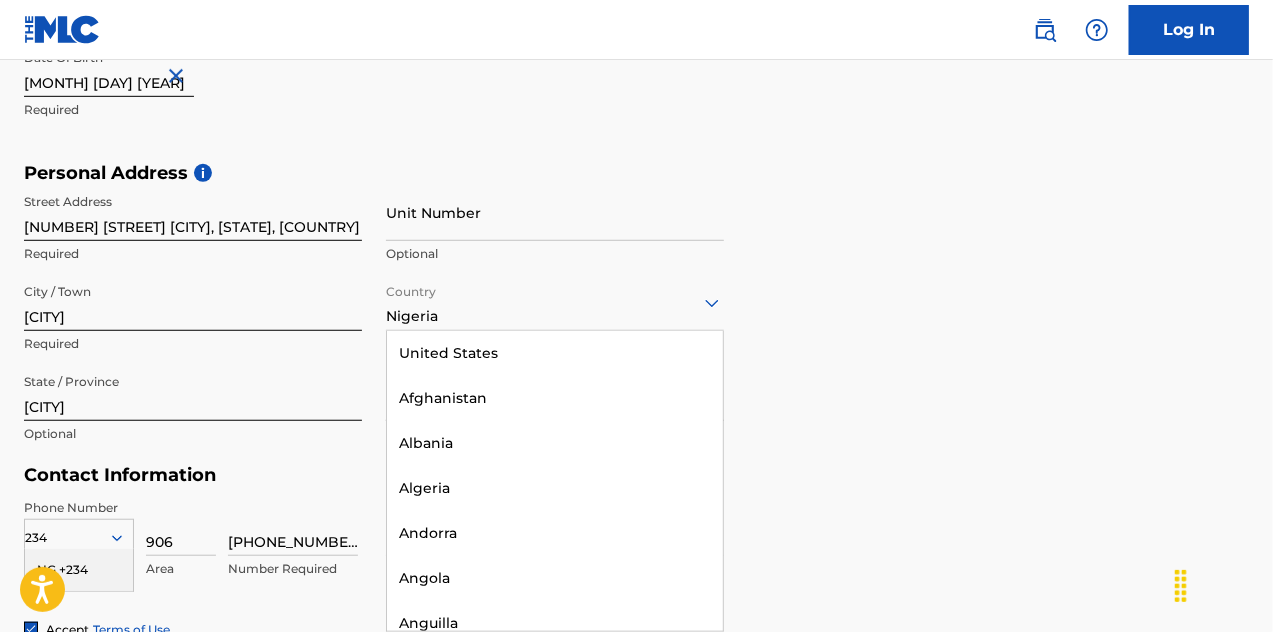 click on "223 results available. Use Up and Down to choose options, press Enter to select the currently focused option, press Escape to exit the menu, press Tab to select the option and exit the menu. Nigeria United States Afghanistan Albania Algeria Andorra Angola Anguilla Antigua and Barbuda Argentina Armenia Aruba Australia Austria Azerbaijan Bahamas Bahrain Bangladesh Barbados Belarus Belgium Belize Benin Bermuda Bhutan Bolivia Bosnia and Herzegovina Botswana Brazil Brunei Darussalam Bulgaria Burkina Faso Burundi Cambodia Cameroon Canada Cape Verde Cayman Islands Central African Republic Chad Chile China Colombia Comoros Congo Congo, the Democratic Republic of the Cook Islands Costa Rica Cote D'Ivoire Croatia Cuba Cyprus Czech Republic Denmark Djibouti Dominica Dominican Republic Ecuador Egypt El Salvador Equatorial Guinea Eritrea Estonia Ethiopia Falkland Islands (Malvinas) Faroe Islands Fiji Finland France French Guiana French Polynesia Gabon Gambia Georgia Germany Ghana Gibraltar Greece Greenland Grenada Guinea" at bounding box center [555, 302] 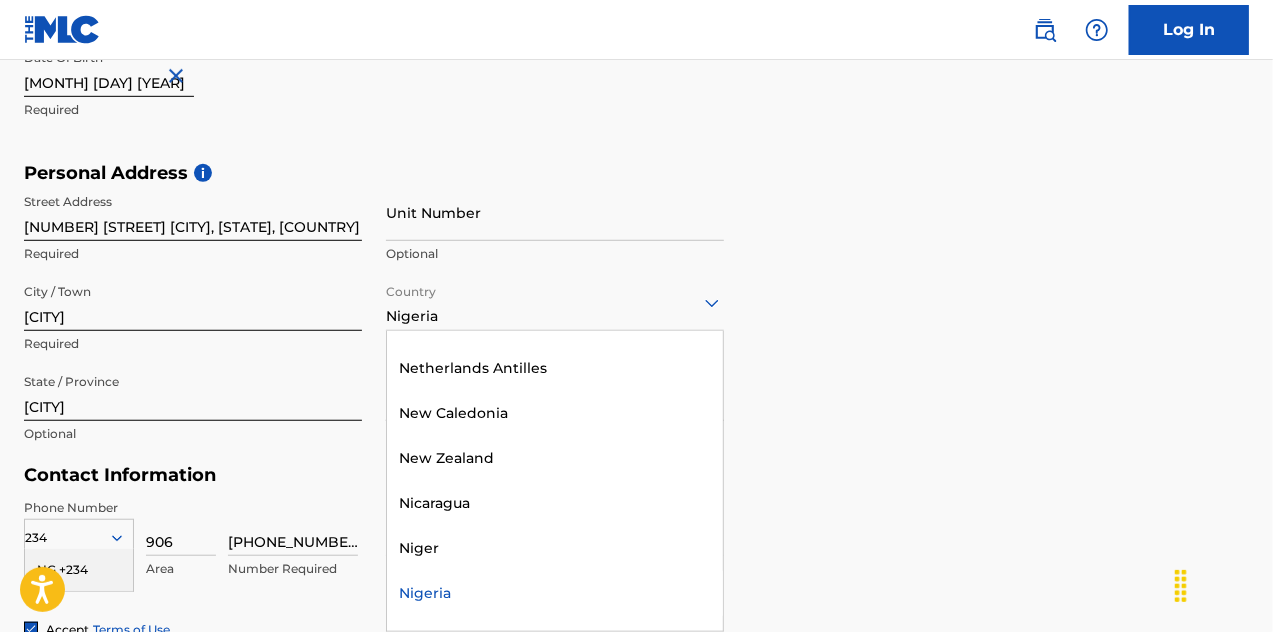 click on "Nigeria" at bounding box center (555, 593) 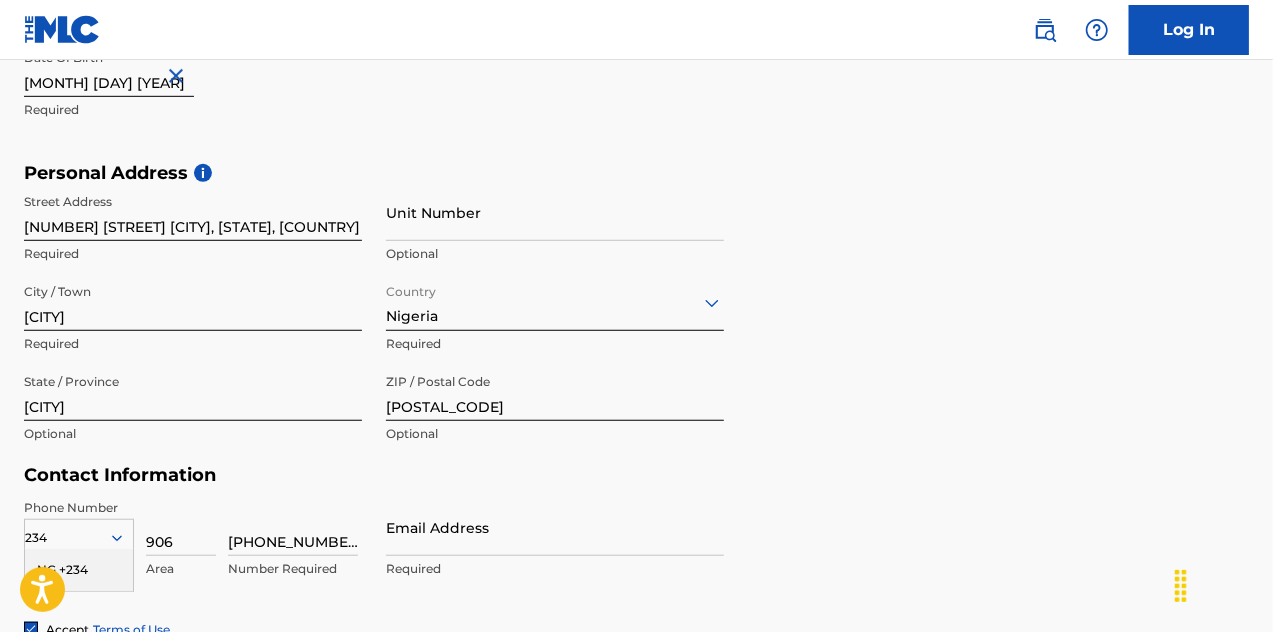 click on "NG +234" at bounding box center (79, 570) 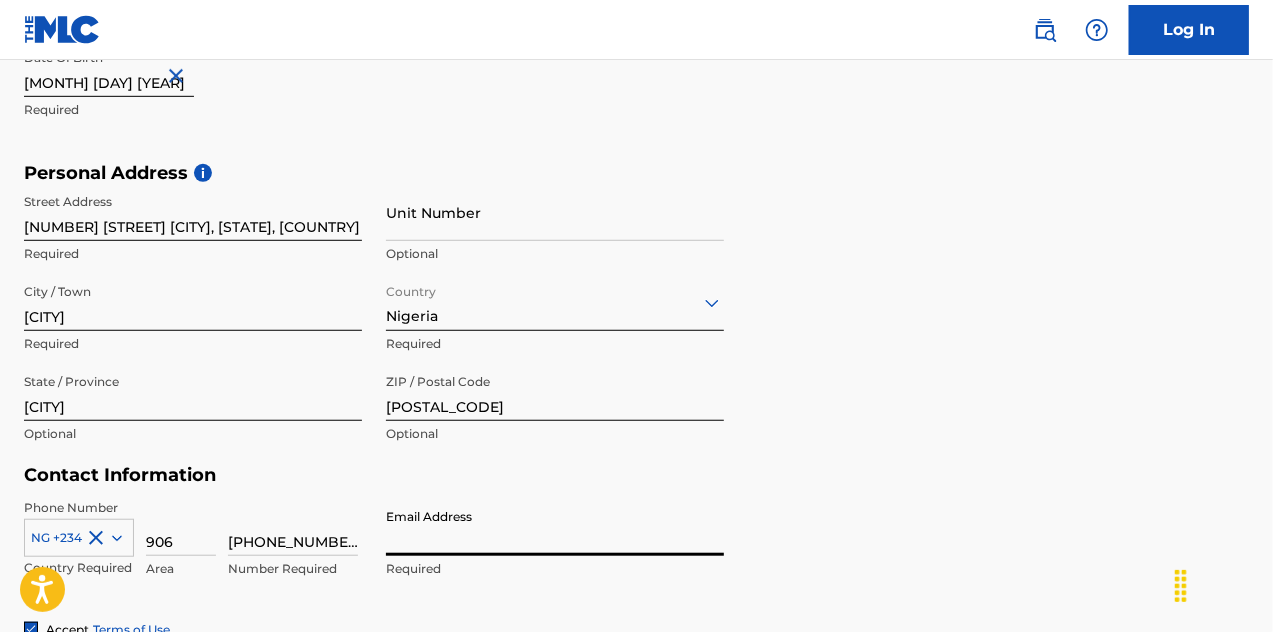 click on "Email Address" at bounding box center (555, 527) 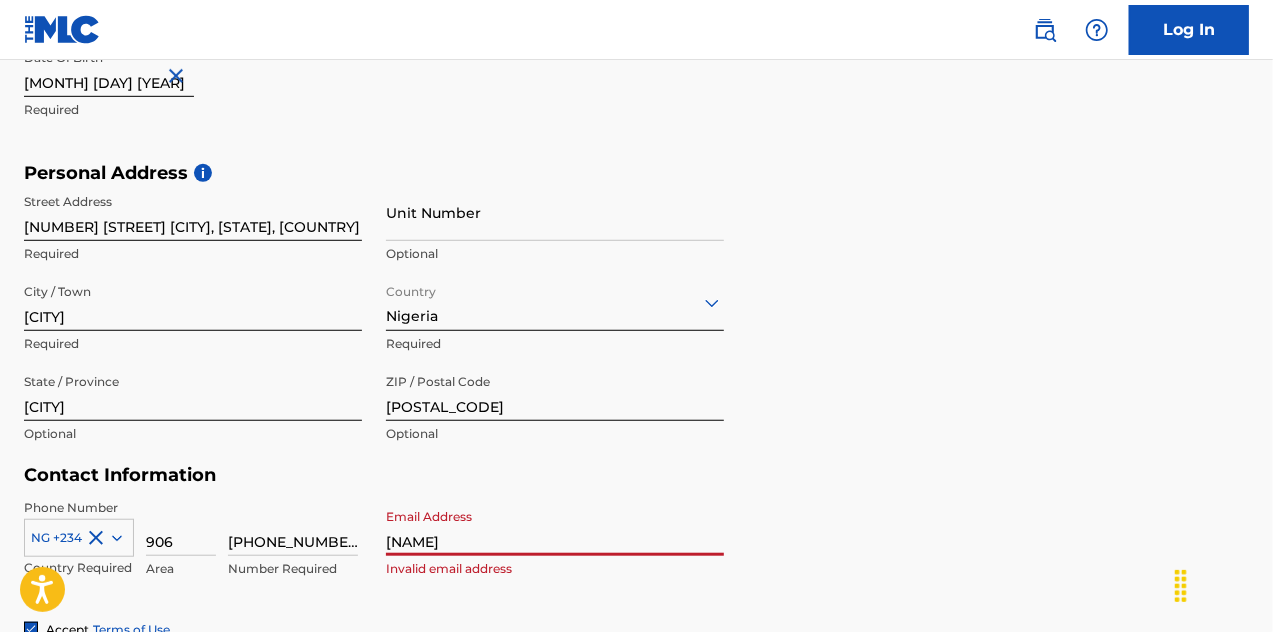 type on "mariodigitalshop71@example.com" 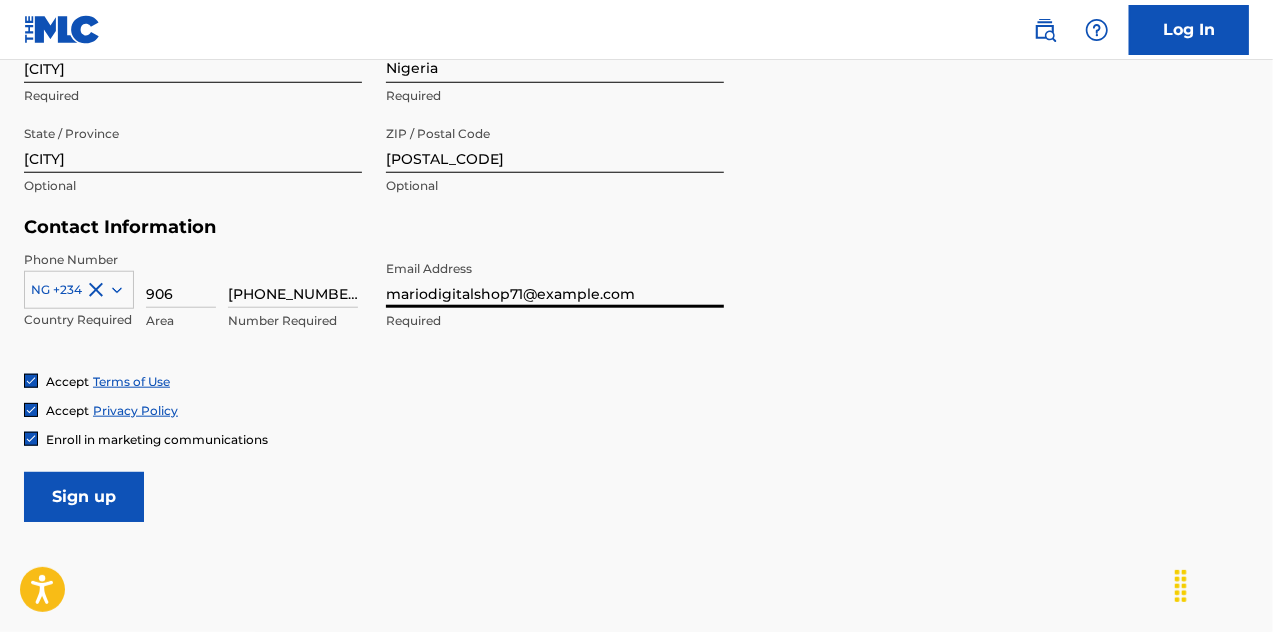 scroll, scrollTop: 845, scrollLeft: 0, axis: vertical 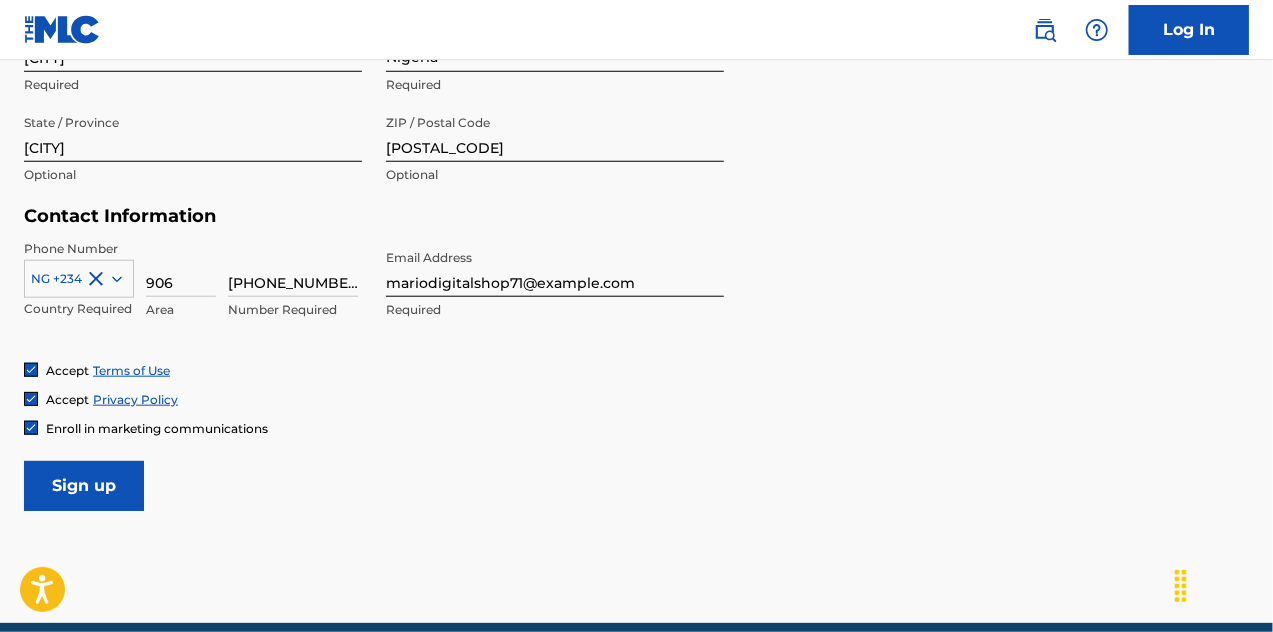 click on "Sign up" at bounding box center [84, 486] 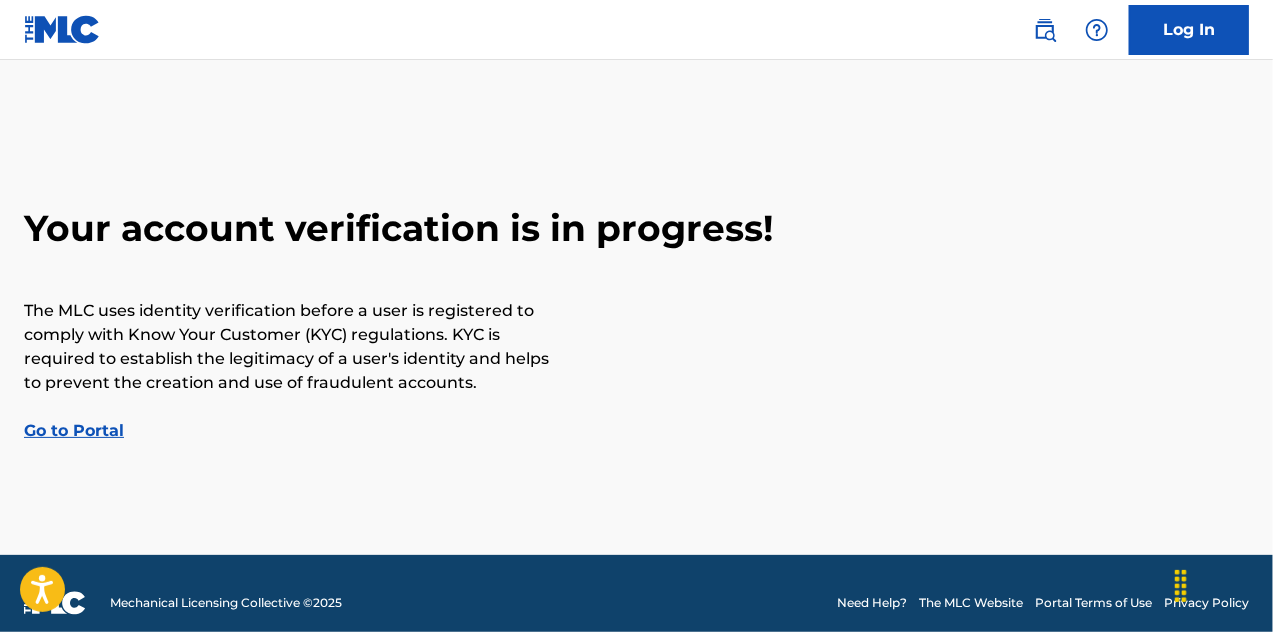 click on "Your account verification is in progress! The MLC uses identity verification before a user is registered to comply with Know Your Customer (KYC) regulations. KYC is required to establish the legitimacy of a user's identity and helps to prevent the creation and use of fraudulent accounts. Go to Portal" at bounding box center [636, 324] 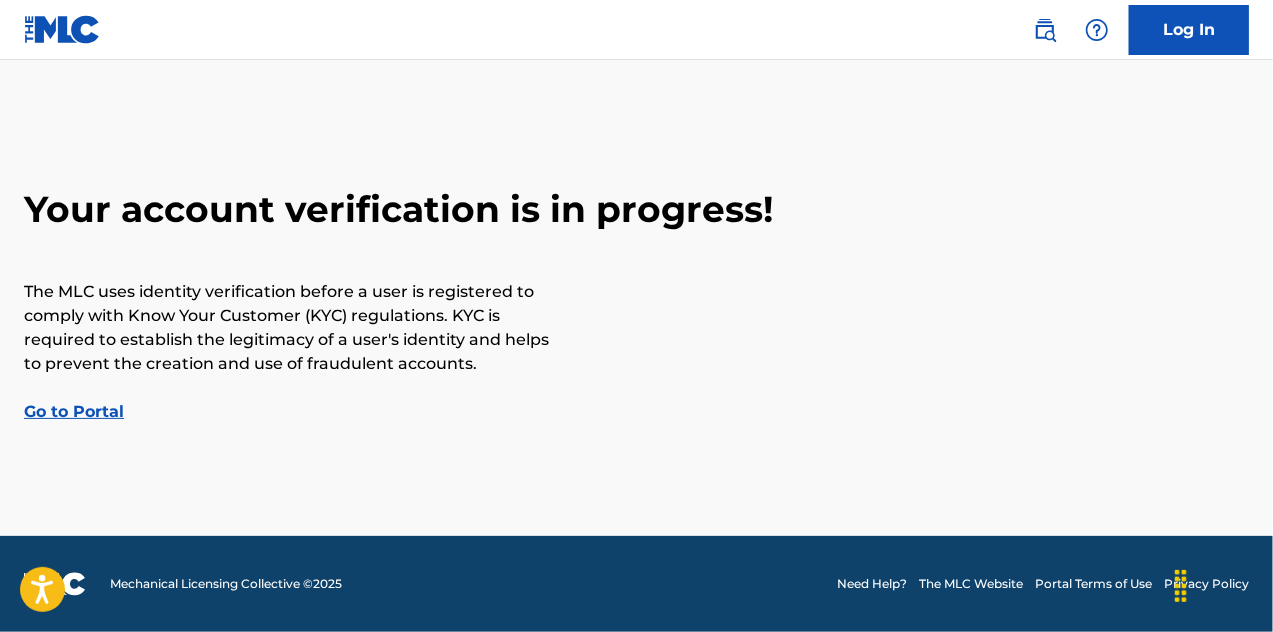 click on "Log In" at bounding box center [1189, 30] 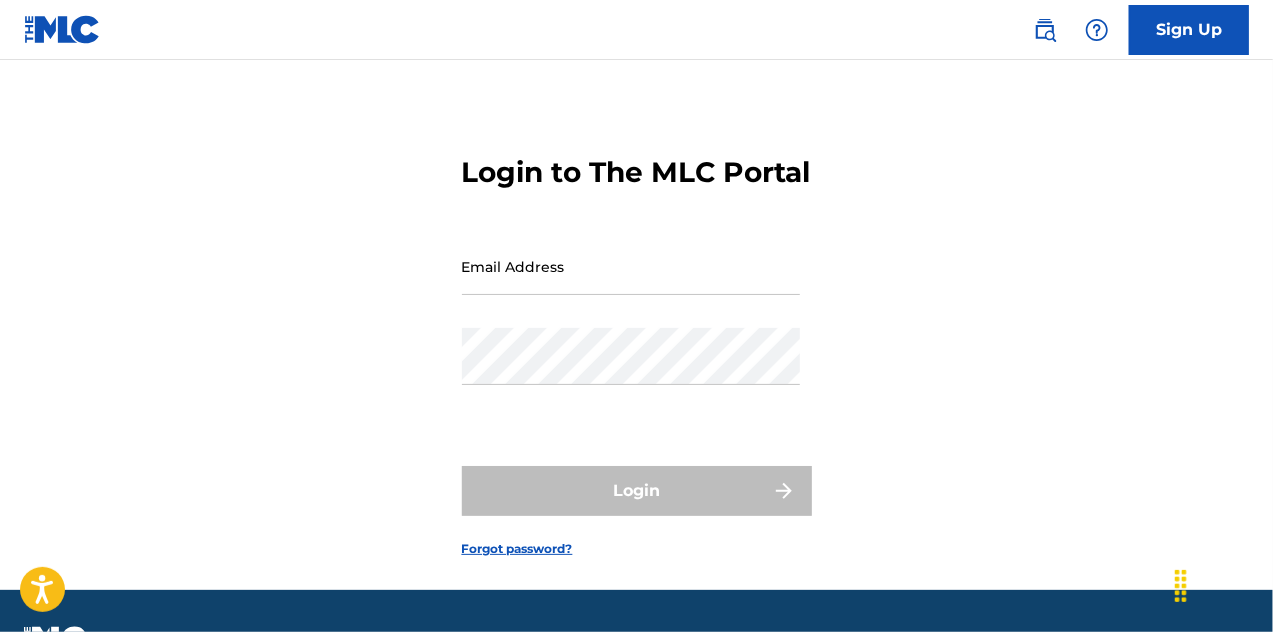 scroll, scrollTop: 0, scrollLeft: 0, axis: both 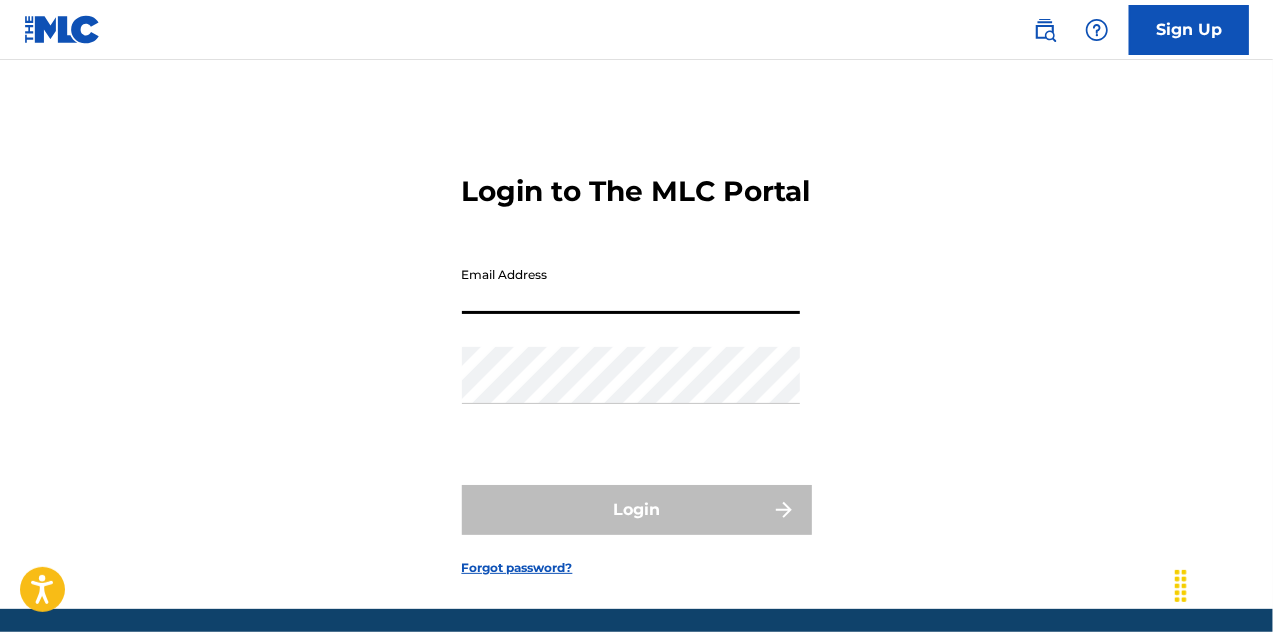 click on "Email Address" at bounding box center [631, 285] 